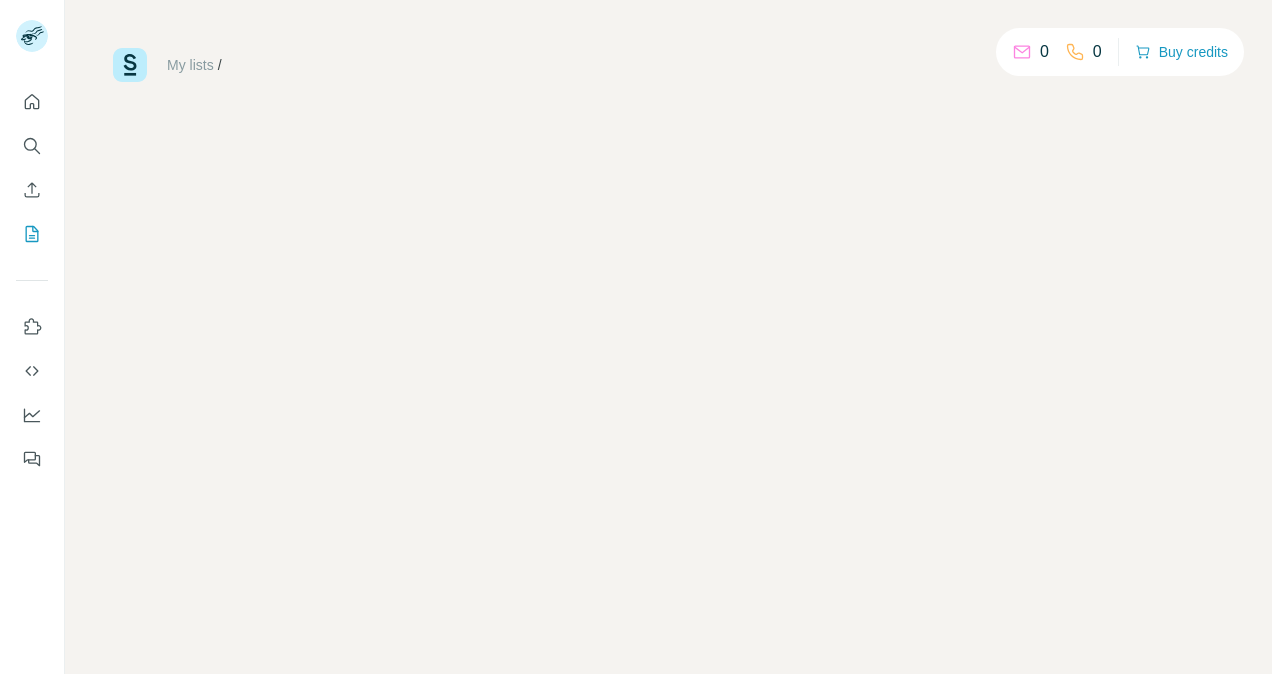 scroll, scrollTop: 0, scrollLeft: 0, axis: both 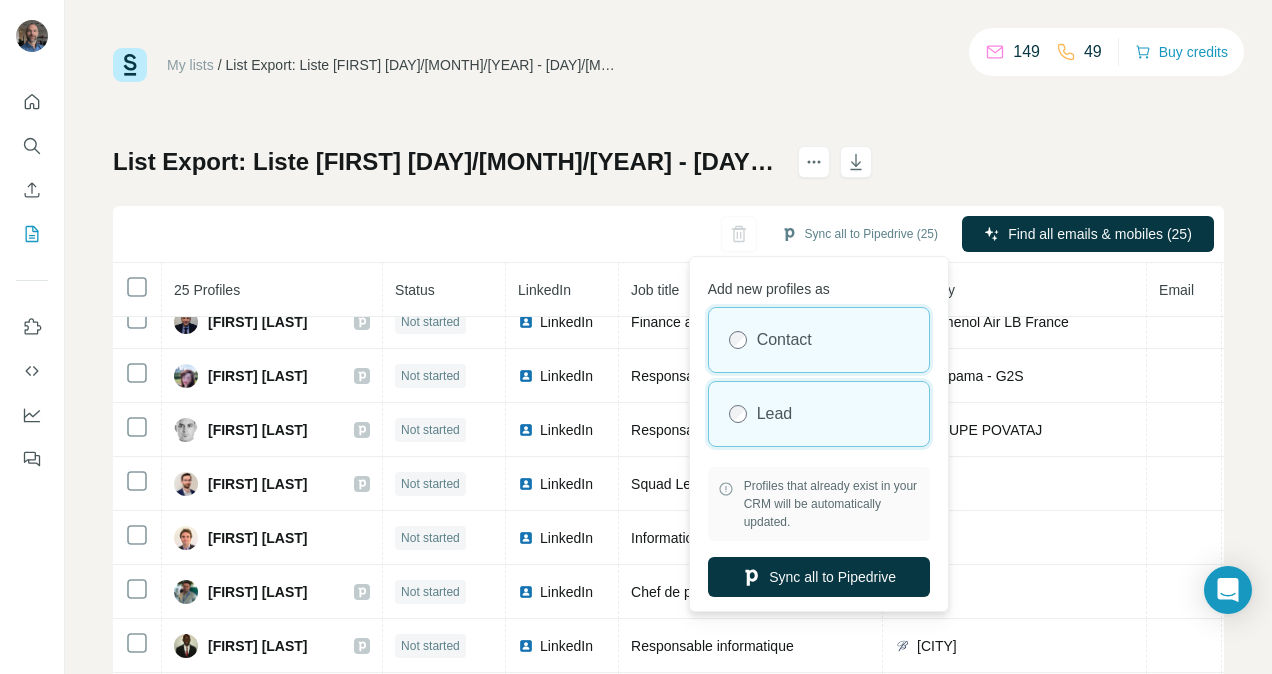 click on "Lead" at bounding box center (819, 414) 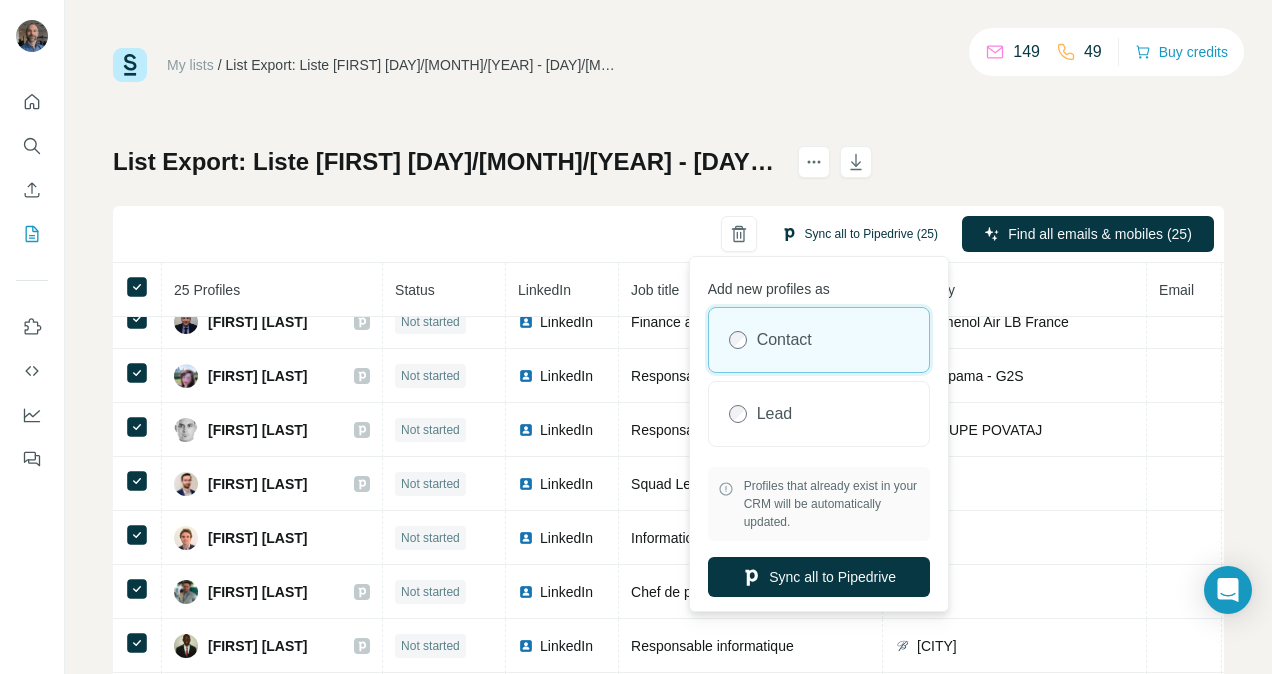 click on "Sync all to Pipedrive (25)" at bounding box center (859, 234) 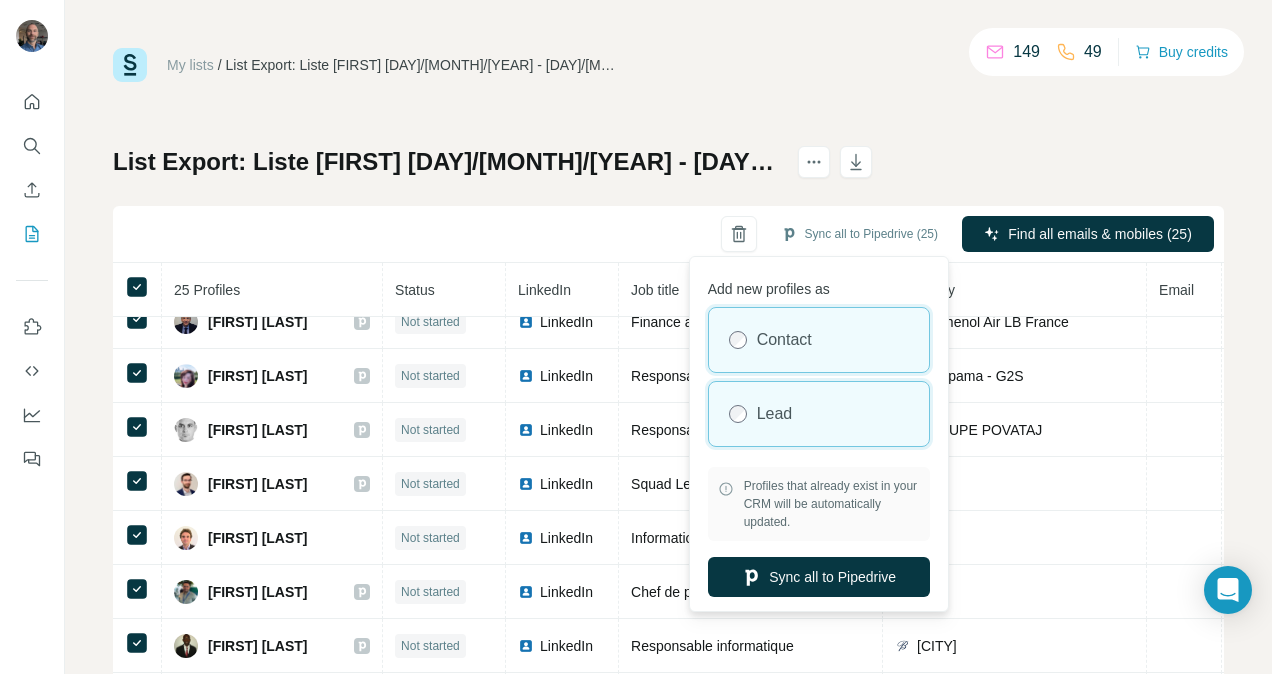 click on "Lead" at bounding box center [819, 414] 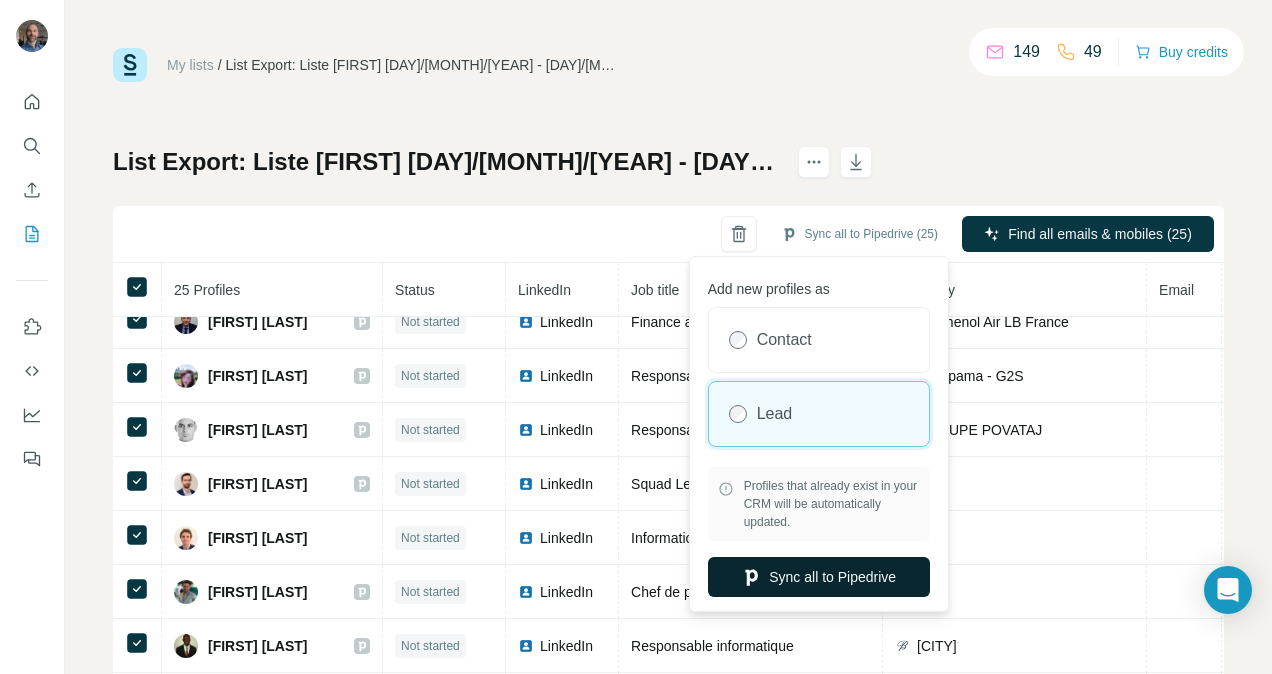 click on "Sync all to Pipedrive" at bounding box center (819, 577) 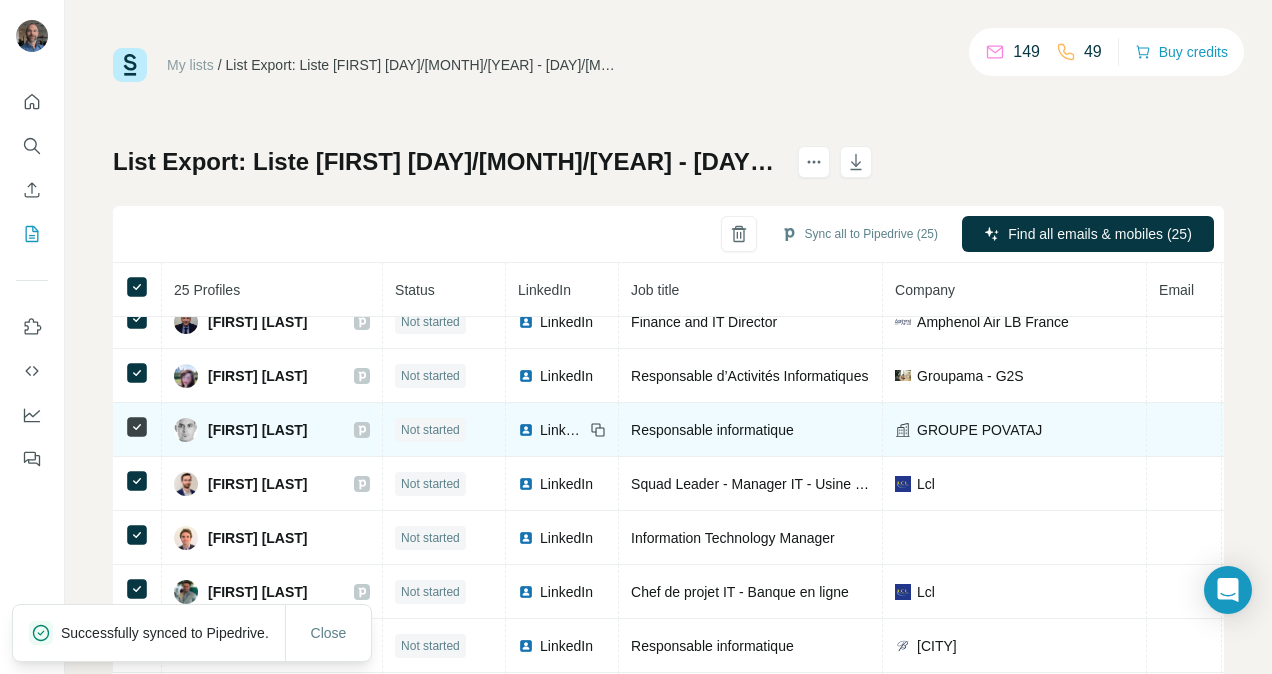 click 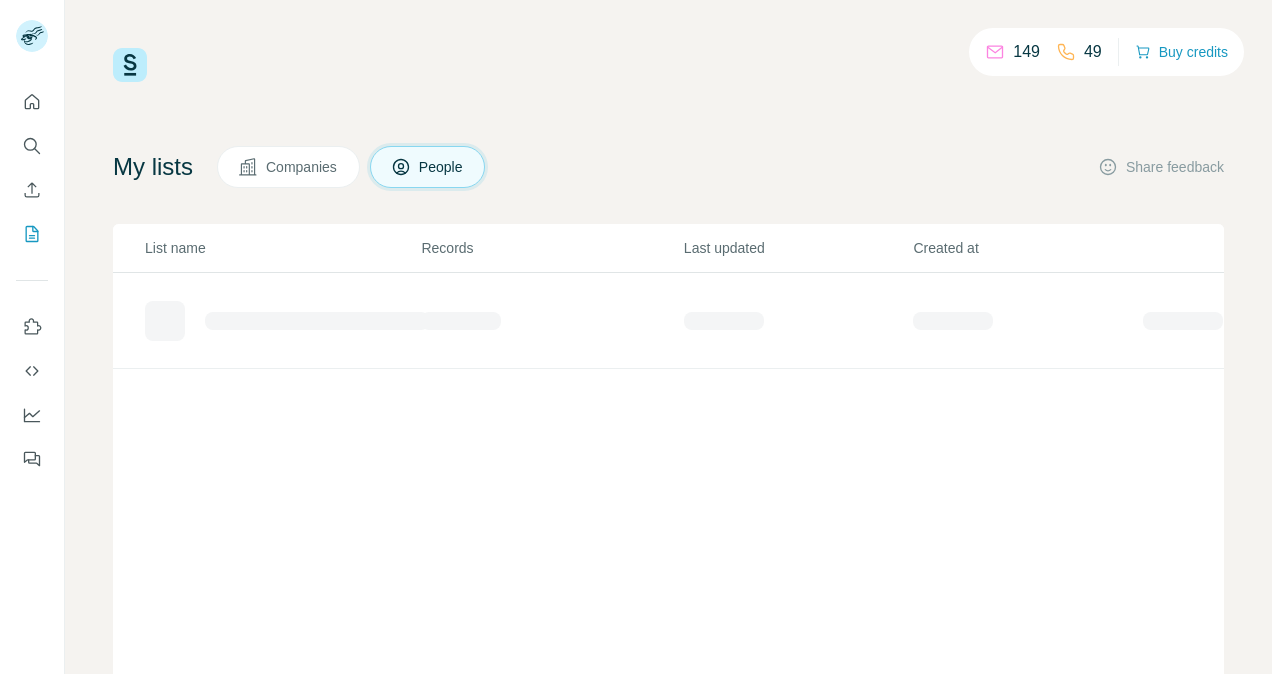 scroll, scrollTop: 0, scrollLeft: 0, axis: both 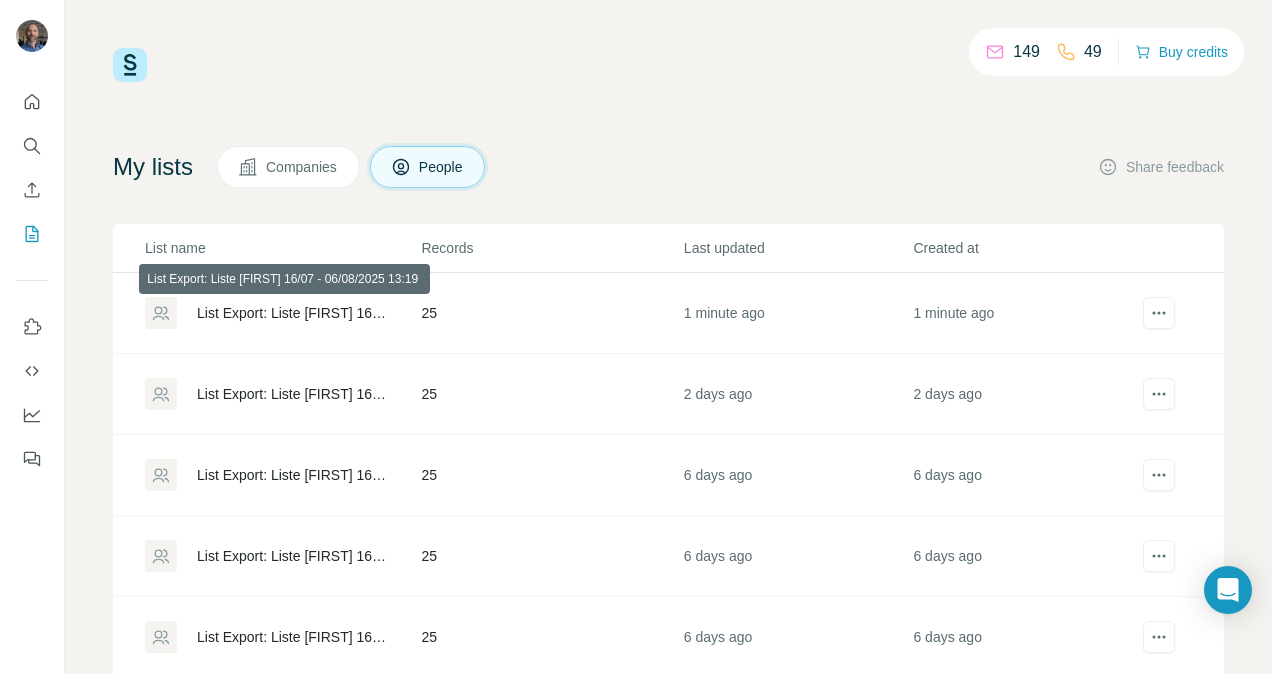 click on "List Export: Liste [FIRST] [DAY]/[MONTH]/[YEAR] - [DAY]/[MONTH]/[YEAR] [TIME]" at bounding box center (292, 313) 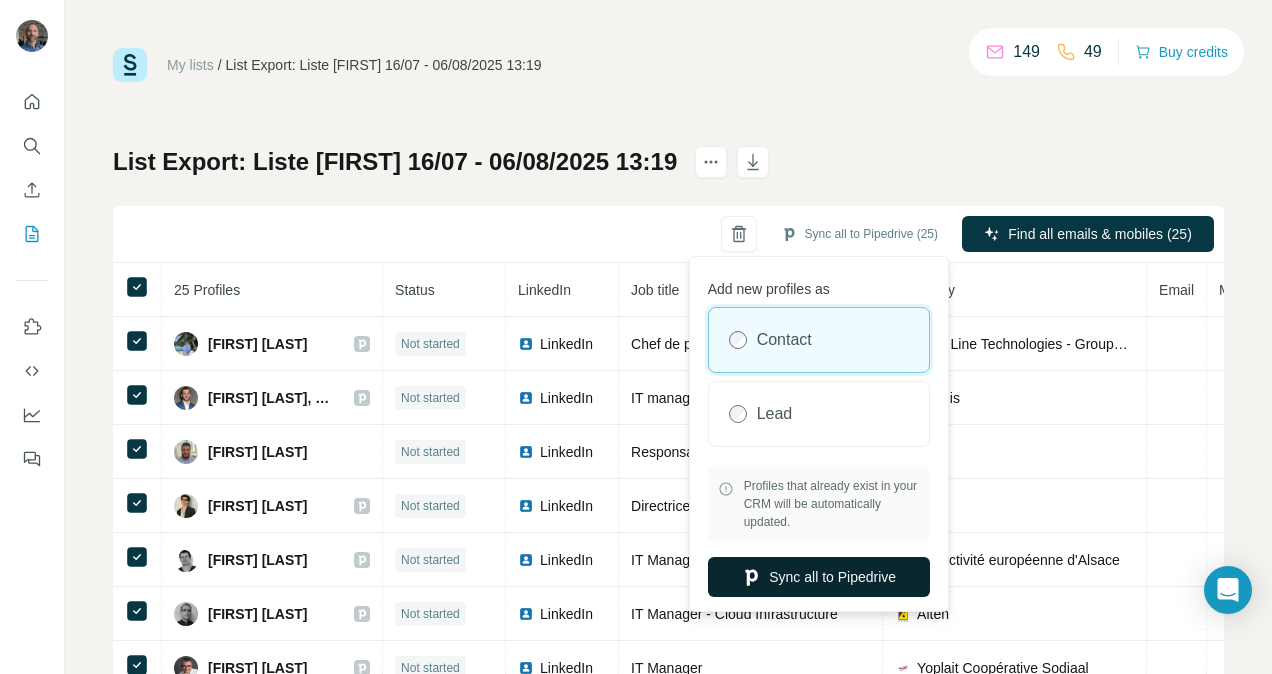 click on "Sync all to Pipedrive" at bounding box center [819, 577] 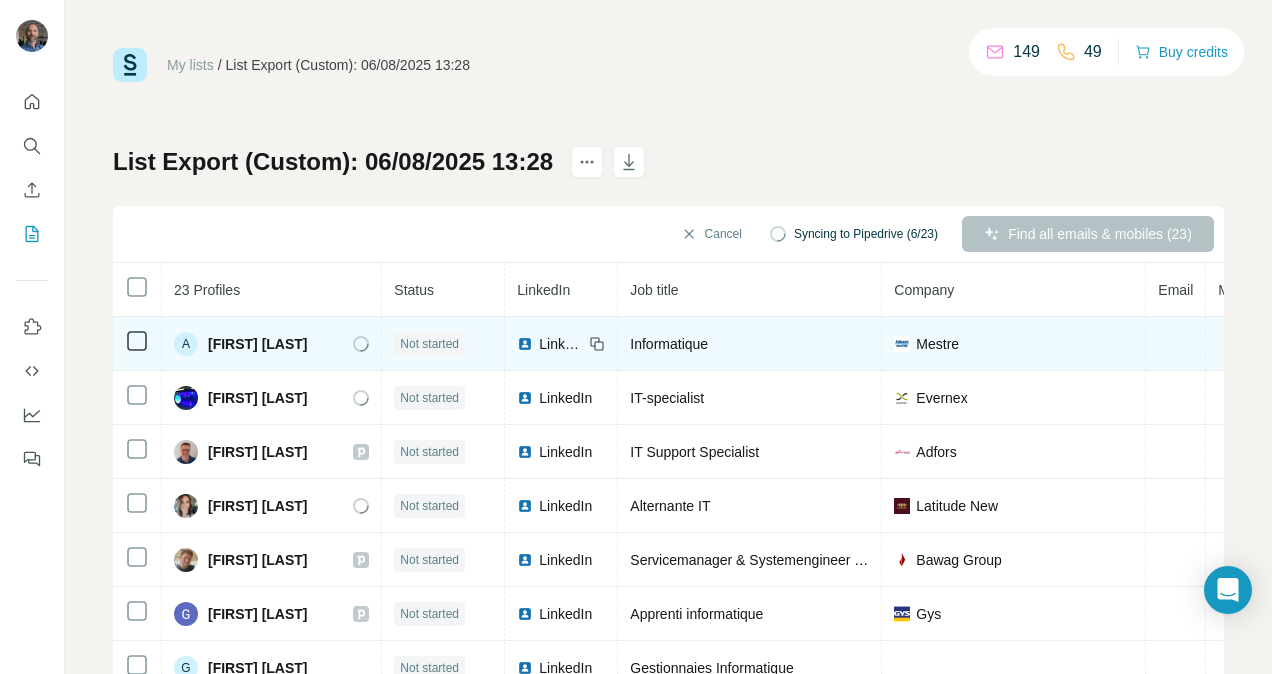 scroll, scrollTop: 0, scrollLeft: 0, axis: both 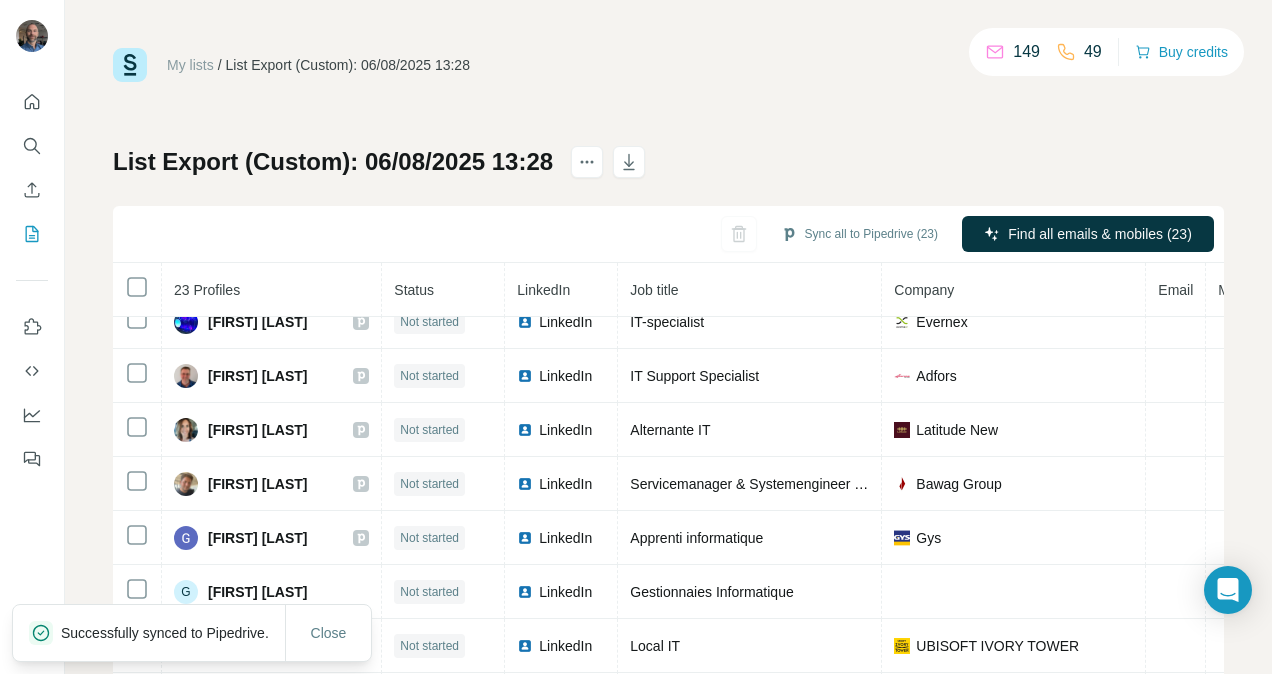 click on "List Export (Custom): 06/08/2025 13:28 Sync all to Pipedrive (23) Find all emails & mobiles (23) 23 Profiles Status LinkedIn Job title Company Email Mobile Company website Landline Country A Alexandre Todorov Not started LinkedIn Informatique Mestre mestre.fr France Ayoub Bellahcene Not started LinkedIn IT-specialist Evernex evernex.com France Brian Orr Not started LinkedIn IT Support Specialist Adfors adfors.com United States Chloé Denoual Not started LinkedIn Alternante IT Latitude New latitude.eu France Franz Edelmann Not started LinkedIn Servicemanager &  Systemengineer Telephony Services Bawag Group bawaggroup.com Austria Gabriel Domergue Not started LinkedIn Apprenti informatique Gys gys.fr France G Gaëtan Girault Not started LinkedIn Gestionnaies Informatique France Joan Vilas Pascual Not started LinkedIn Local IT UBISOFT IVORY TOWER ivory-tower.fr France Judit Jean-Francois Not started LinkedIn D.S.I. DE SANGOSSE desangosse.fr France Julian S. Not started LinkedIn IT  Ledger ledger.com France Adista" at bounding box center [668, 468] 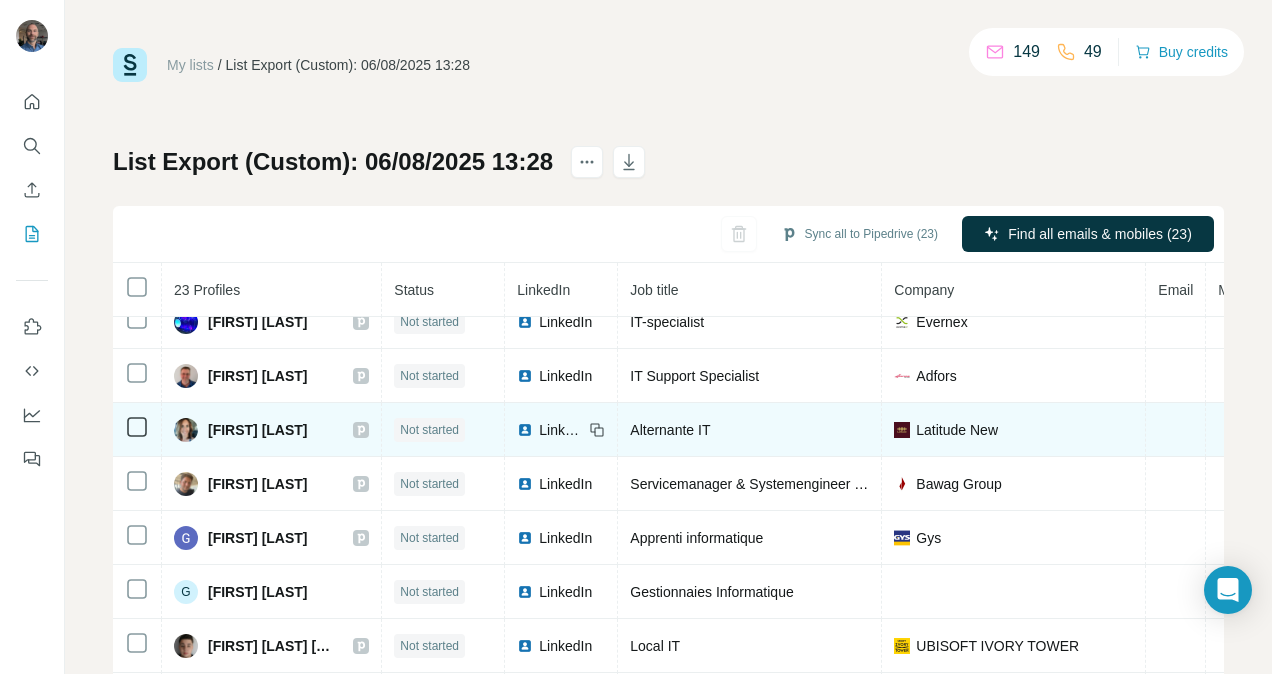 click 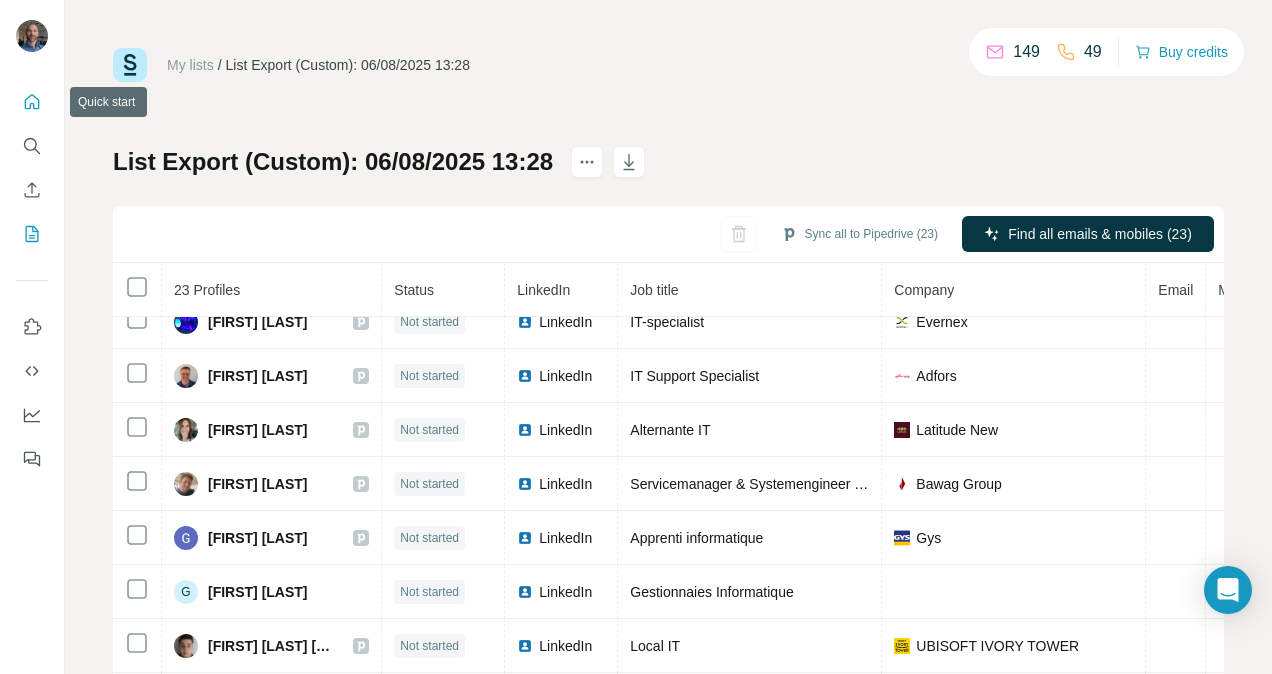 click 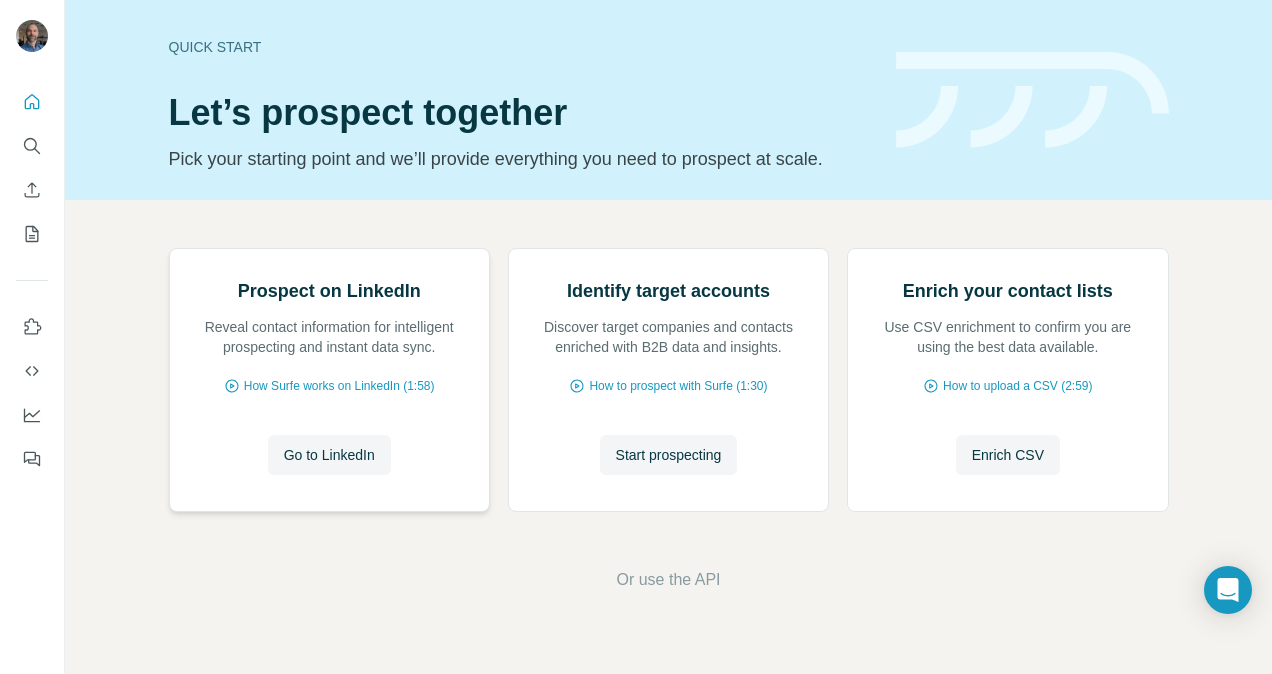 scroll, scrollTop: 144, scrollLeft: 0, axis: vertical 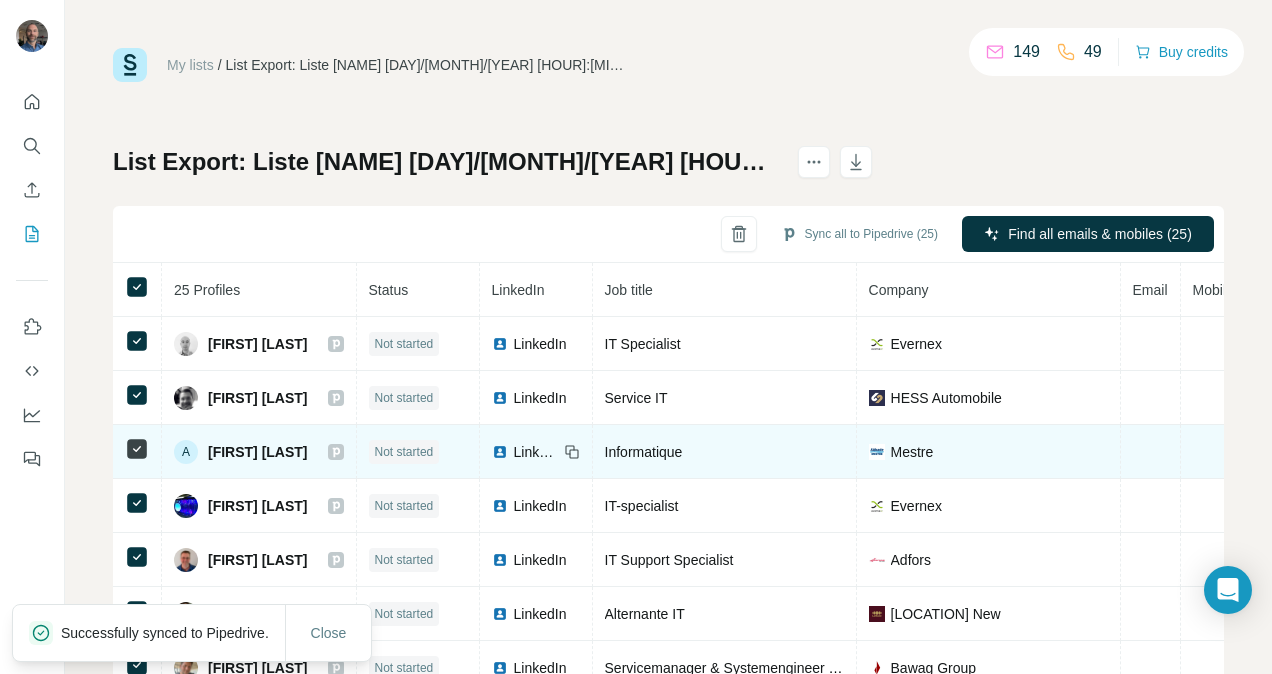 click 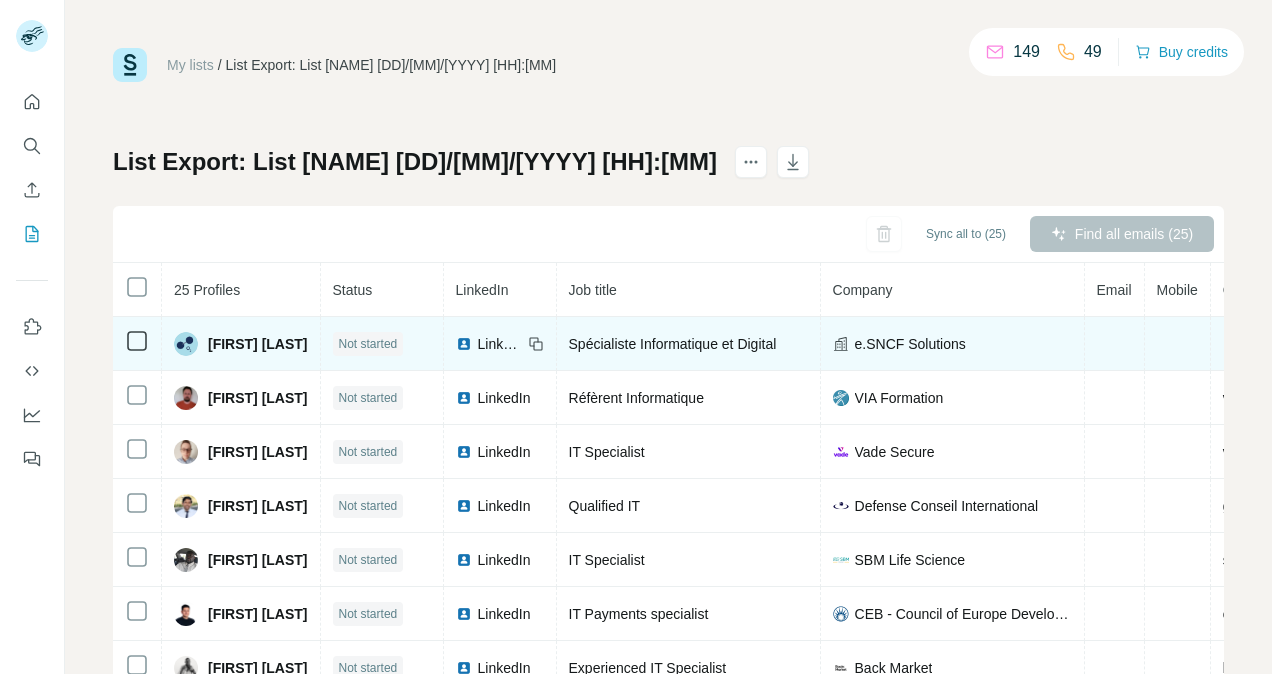 scroll, scrollTop: 0, scrollLeft: 0, axis: both 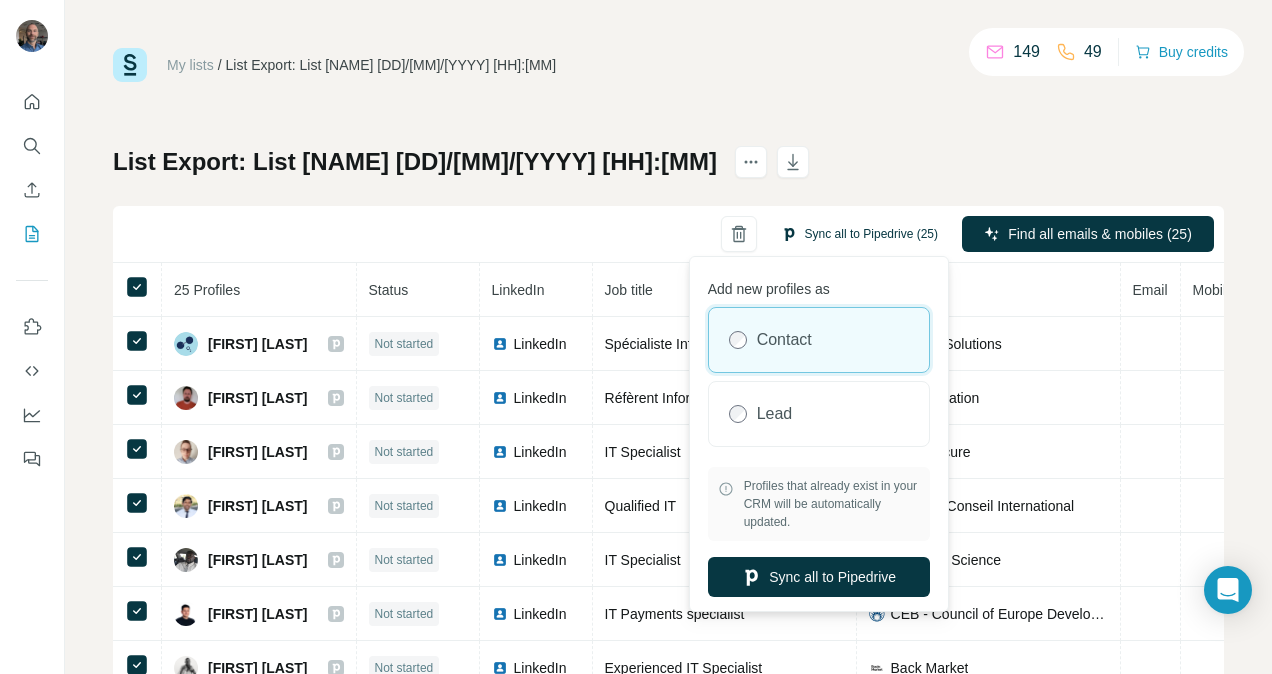 click on "Sync all to Pipedrive (25)" at bounding box center [859, 234] 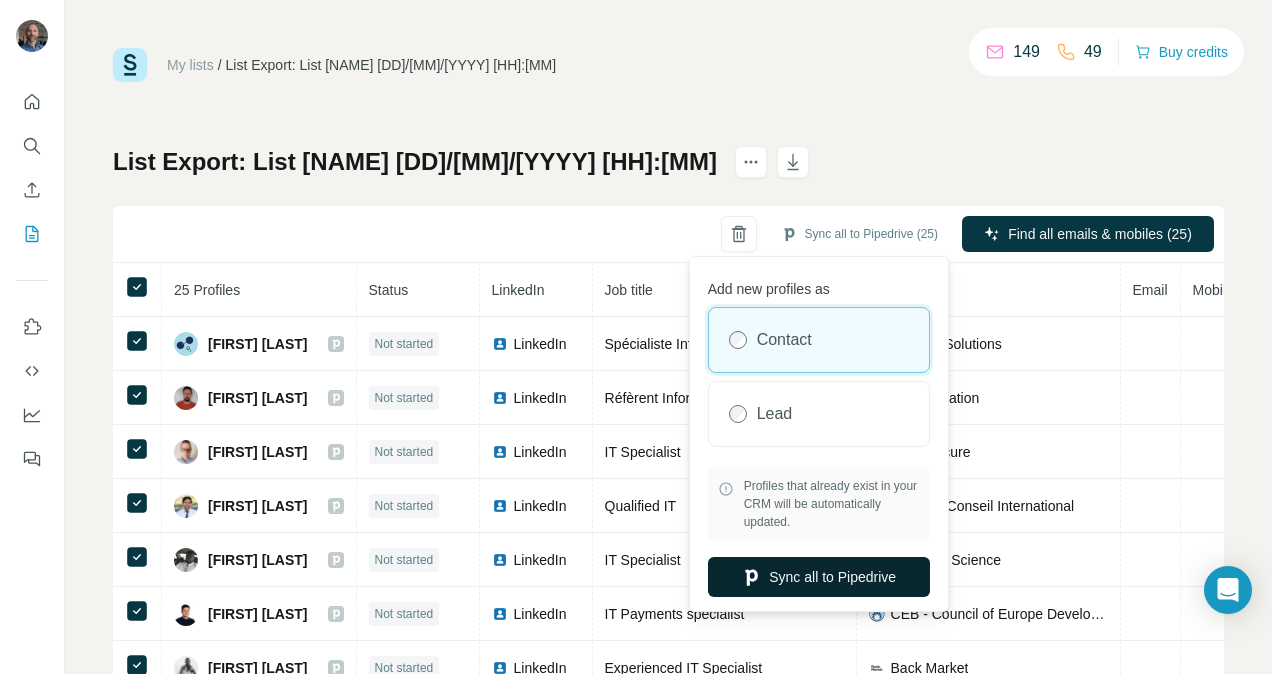click on "Sync all to Pipedrive" at bounding box center [819, 577] 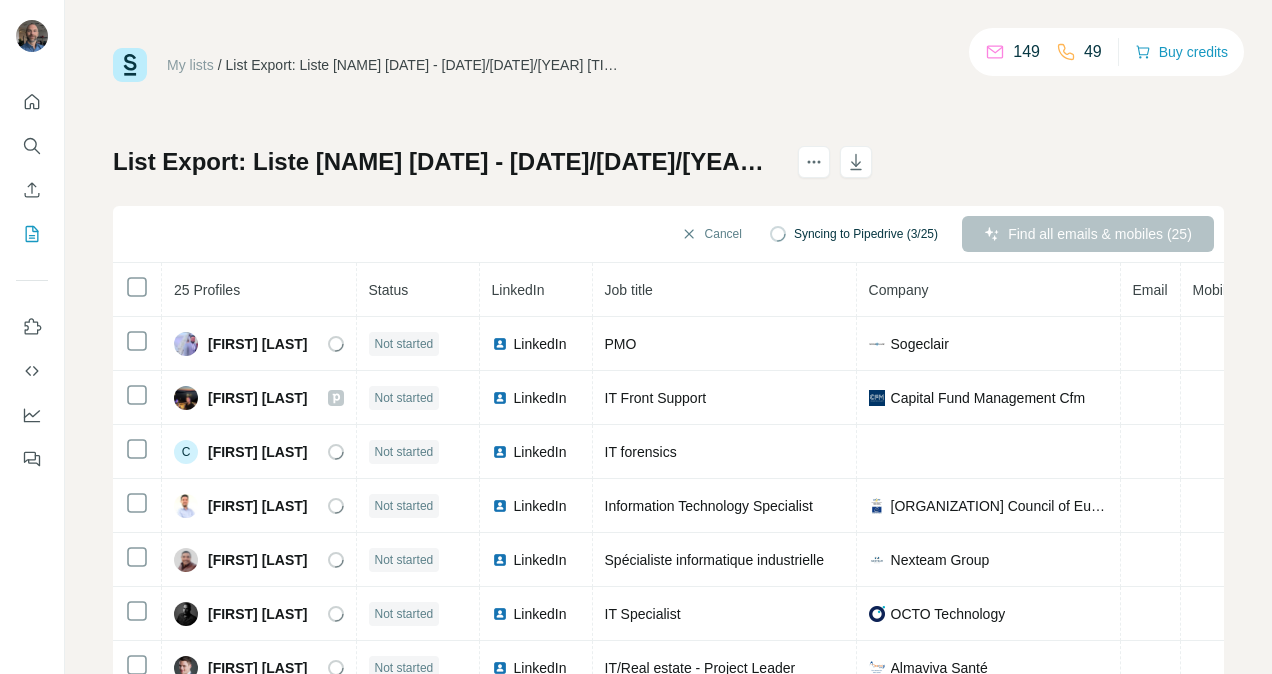 scroll, scrollTop: 0, scrollLeft: 0, axis: both 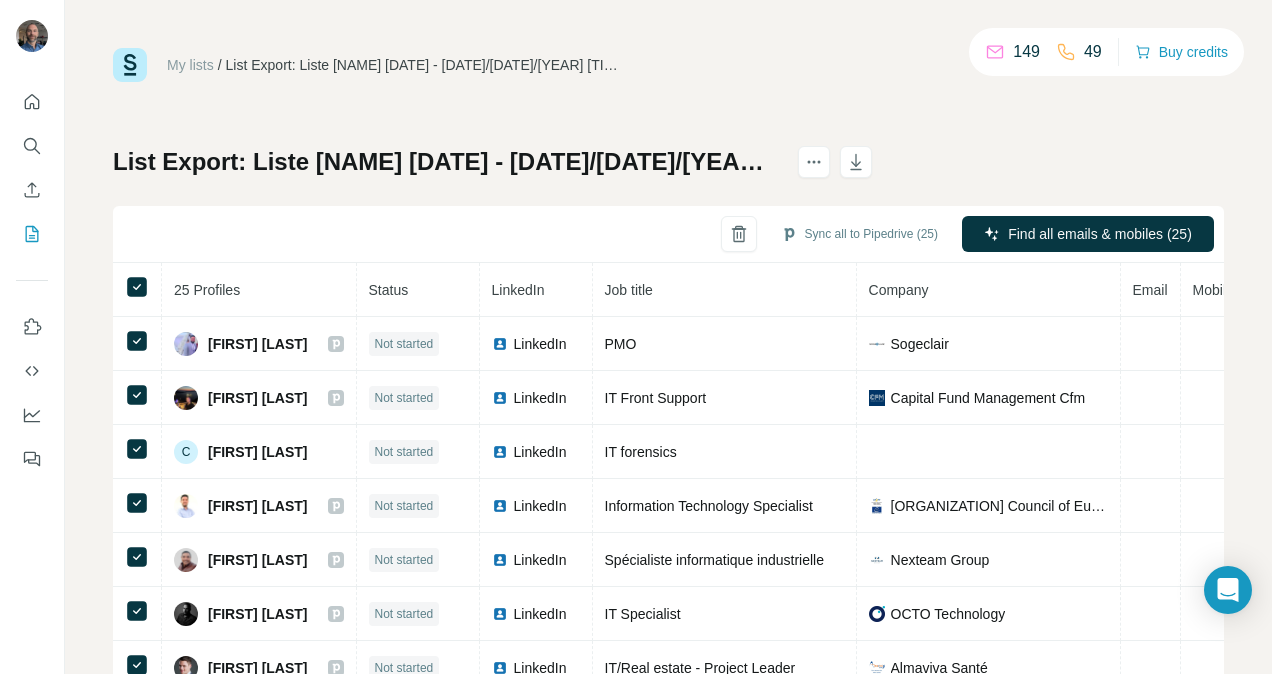 click on "Sync all to Pipedrive (25) Find all emails & mobiles (25)" at bounding box center (668, 234) 